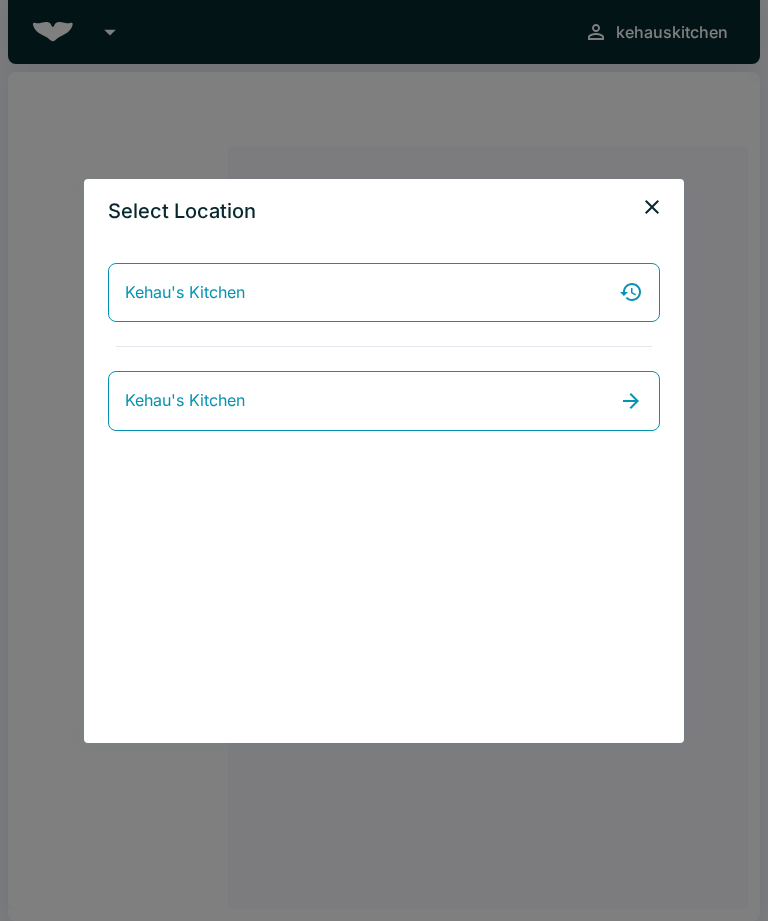 scroll, scrollTop: 0, scrollLeft: 0, axis: both 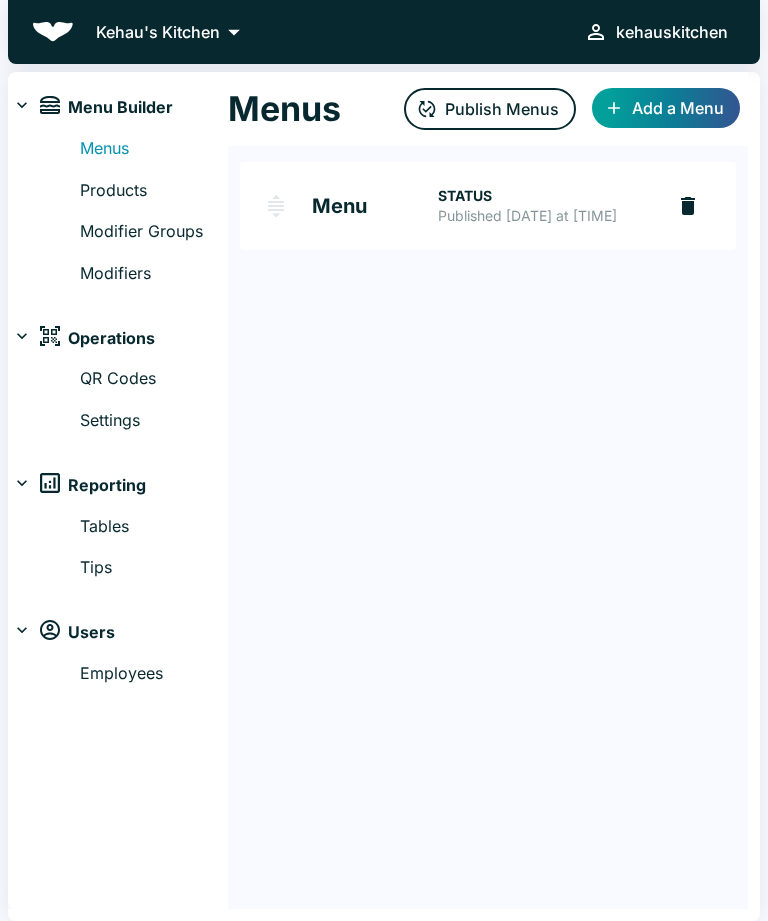 click on "Products" at bounding box center (154, 191) 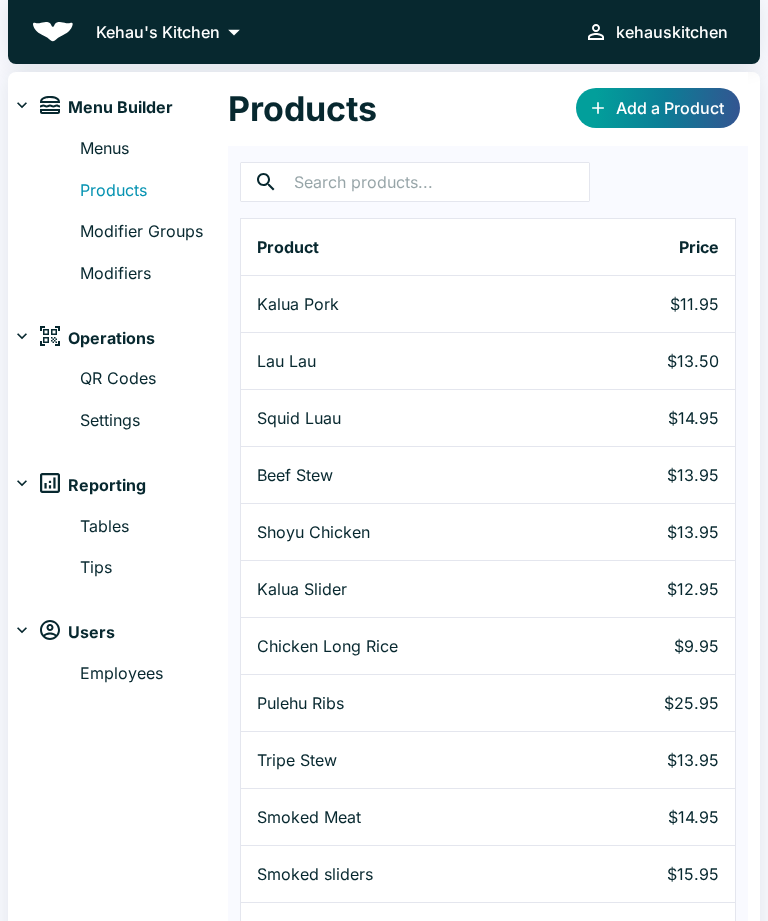 click on "Modifier Groups" at bounding box center (154, 232) 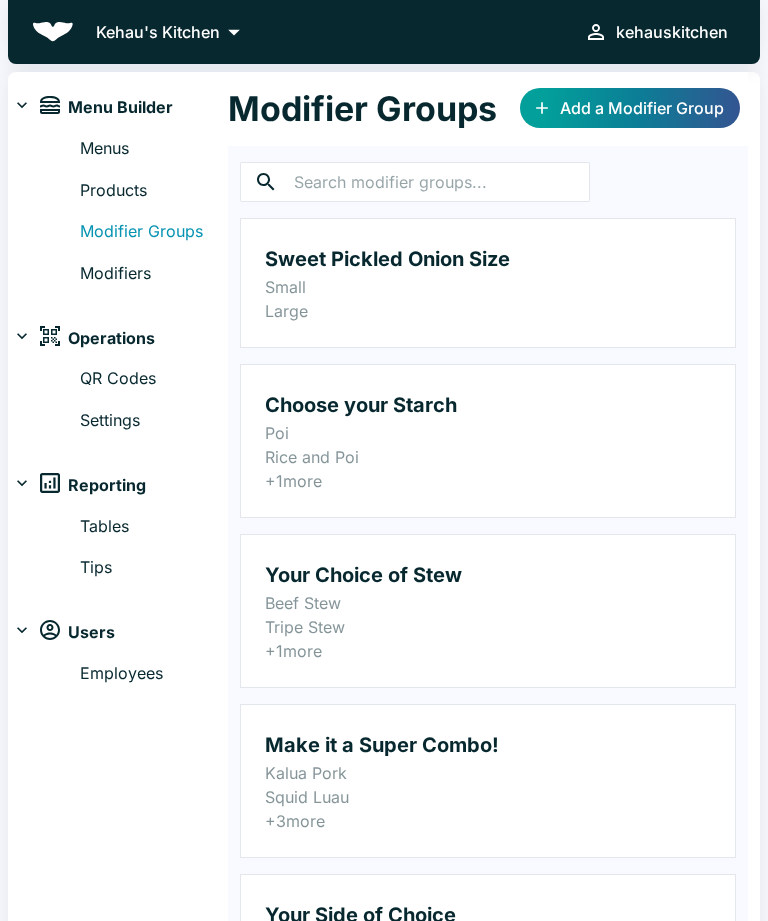 click on "Modifiers" at bounding box center (154, 274) 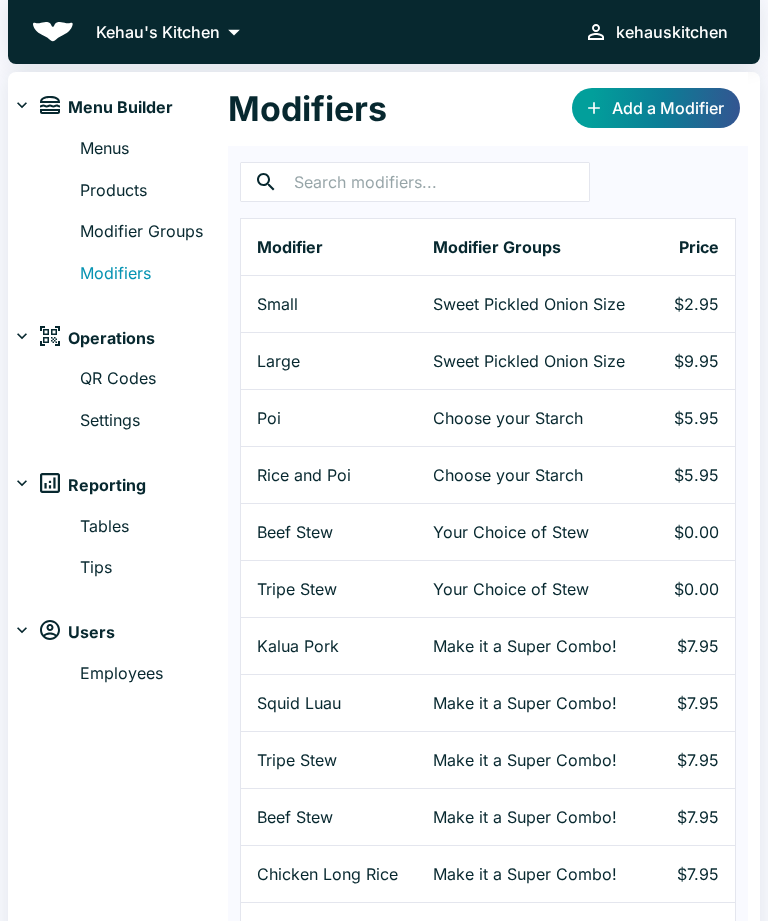 click on "Operations" at bounding box center [111, 339] 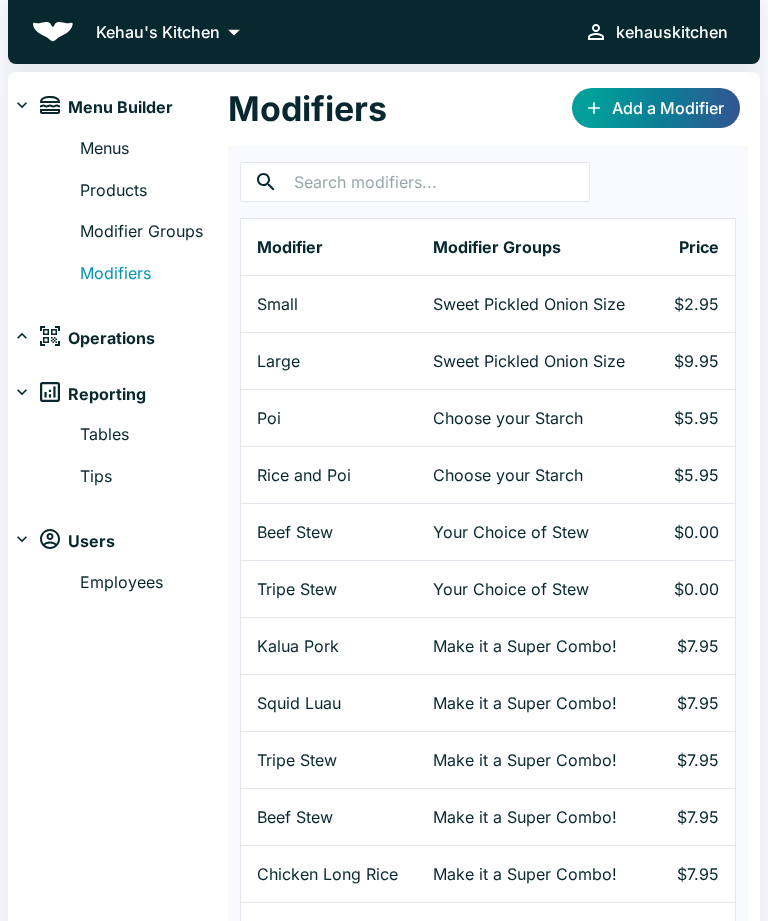 click on "Operations" at bounding box center (118, 338) 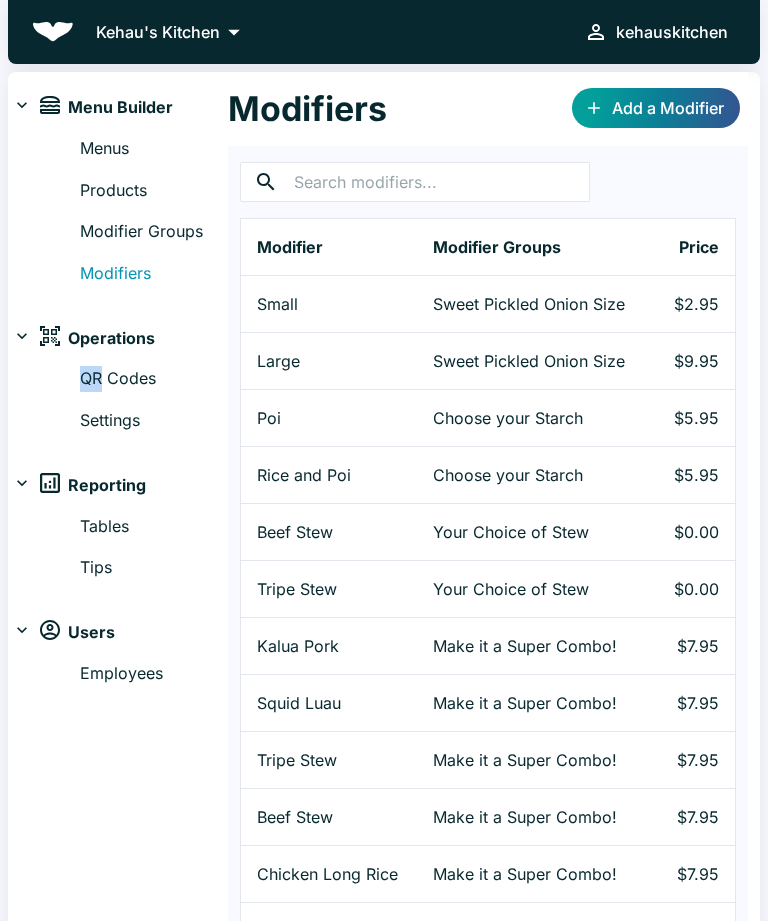 click on "Settings" at bounding box center (154, 421) 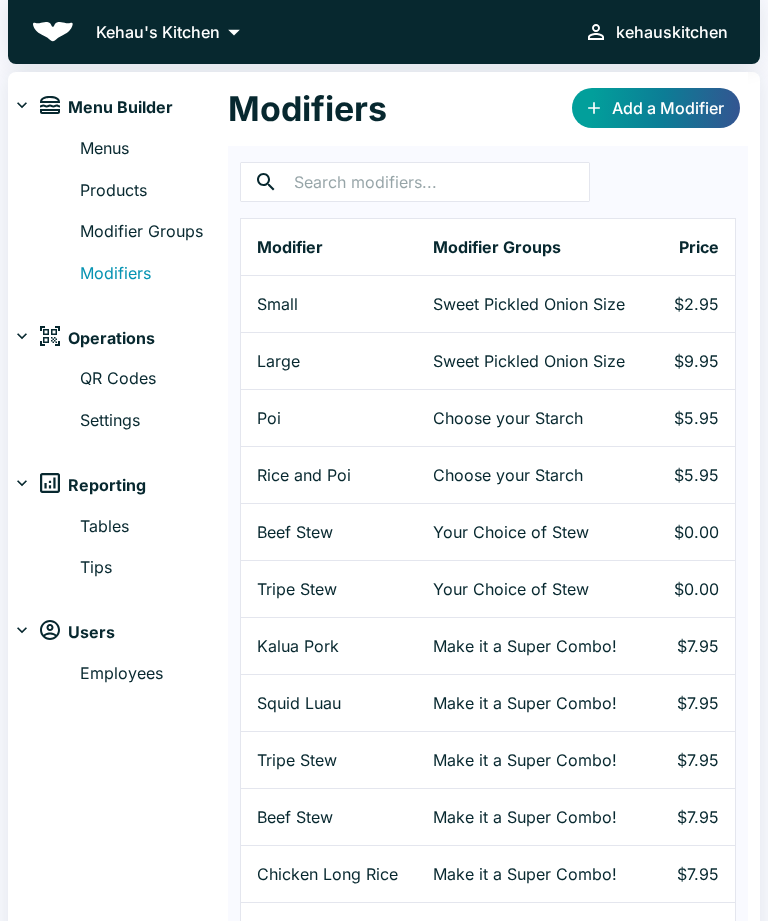 select on "RESTAURANT" 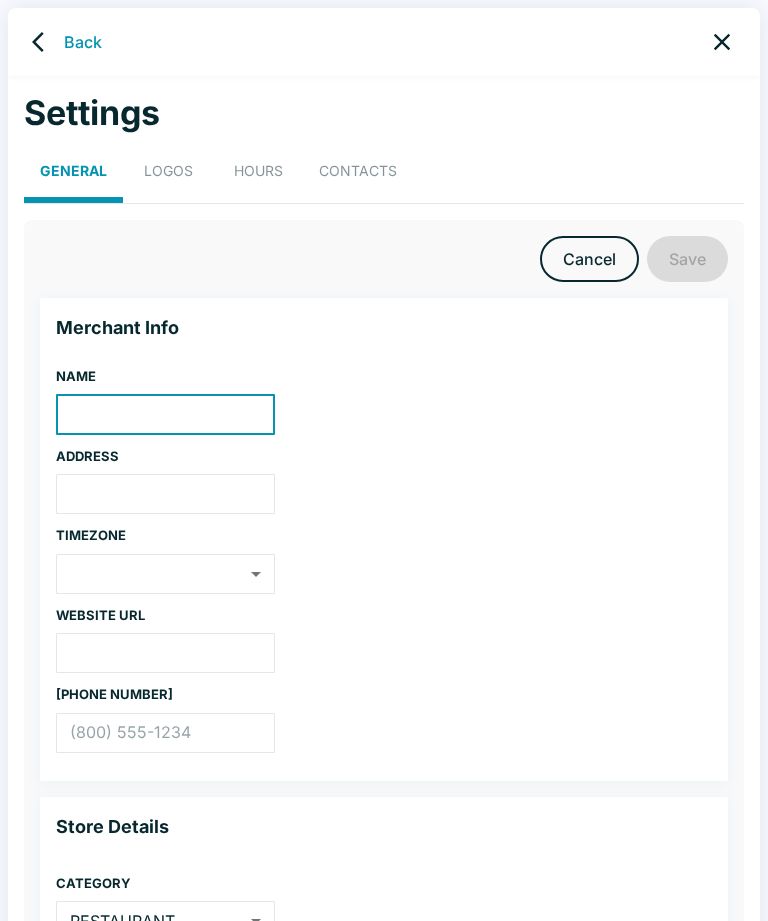 type on "Kehau's Kitchen" 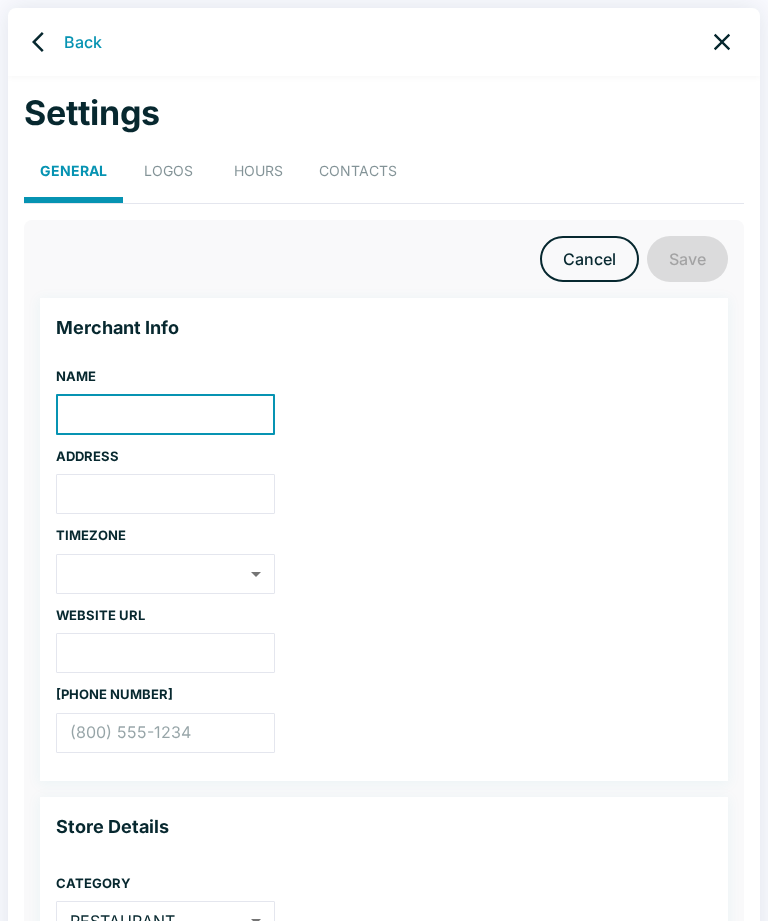 type on "98-150 Kaonohi St b118, Aiea, HI 96701" 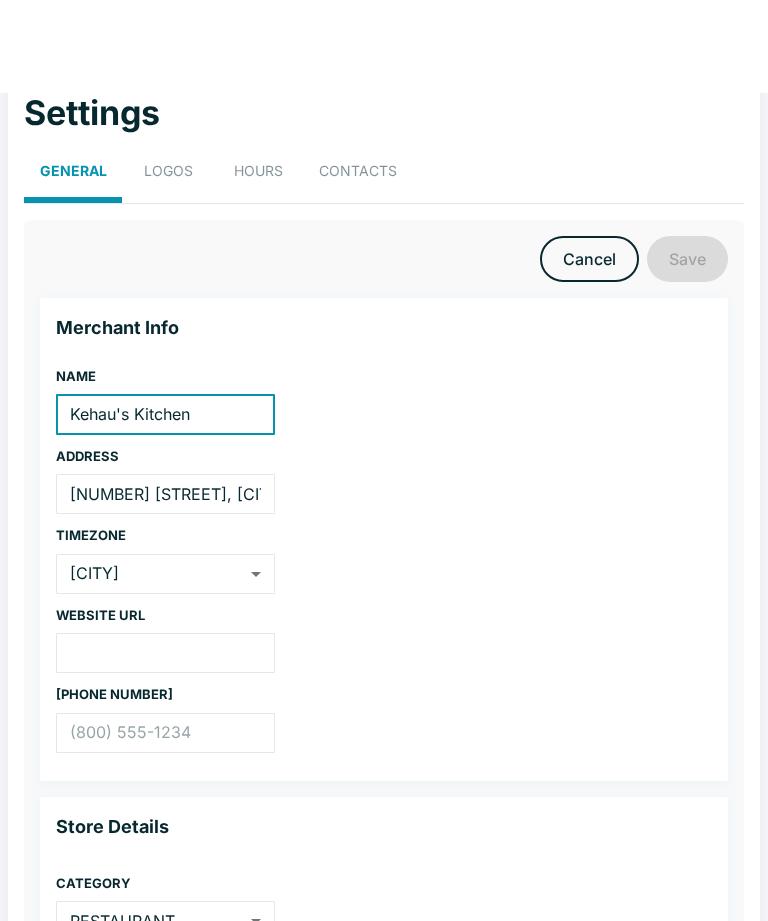 scroll, scrollTop: 0, scrollLeft: 0, axis: both 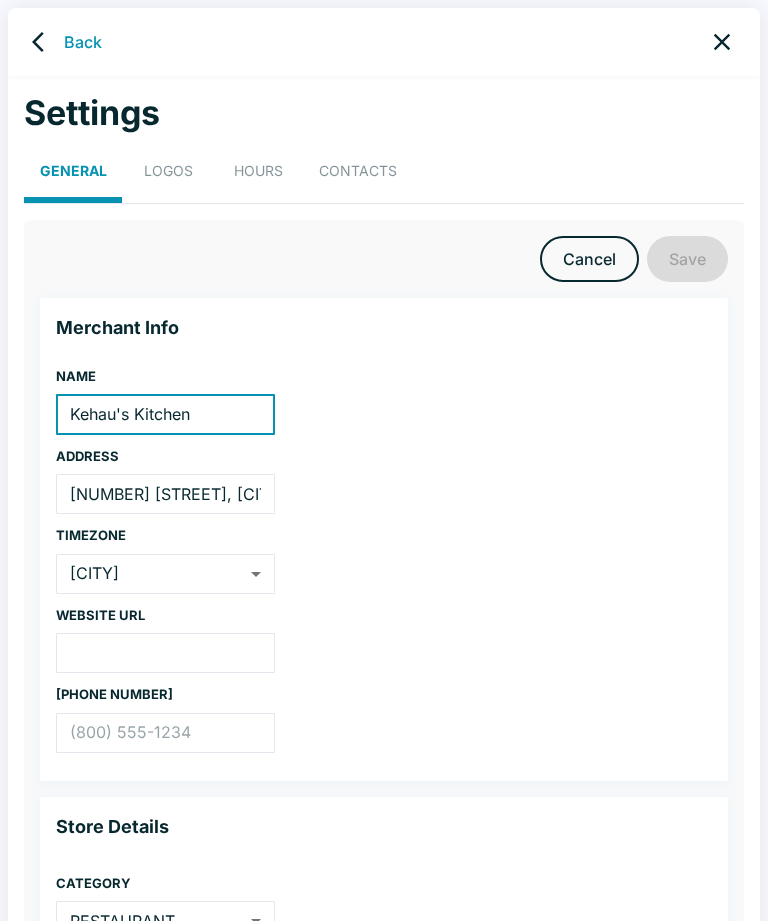 click 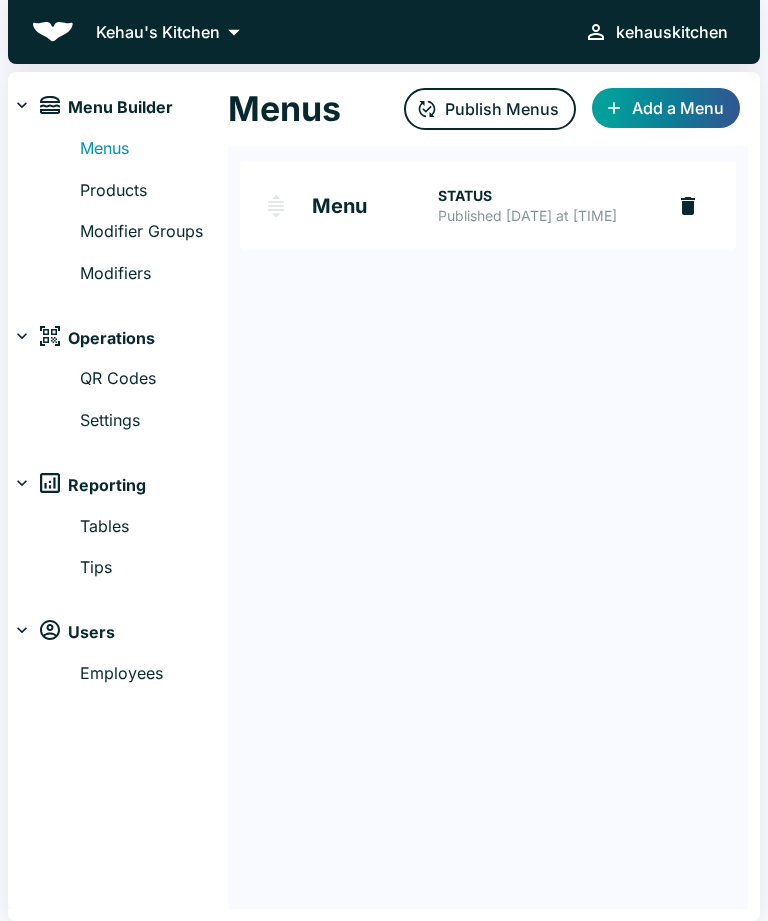click on "Reporting" at bounding box center (107, 486) 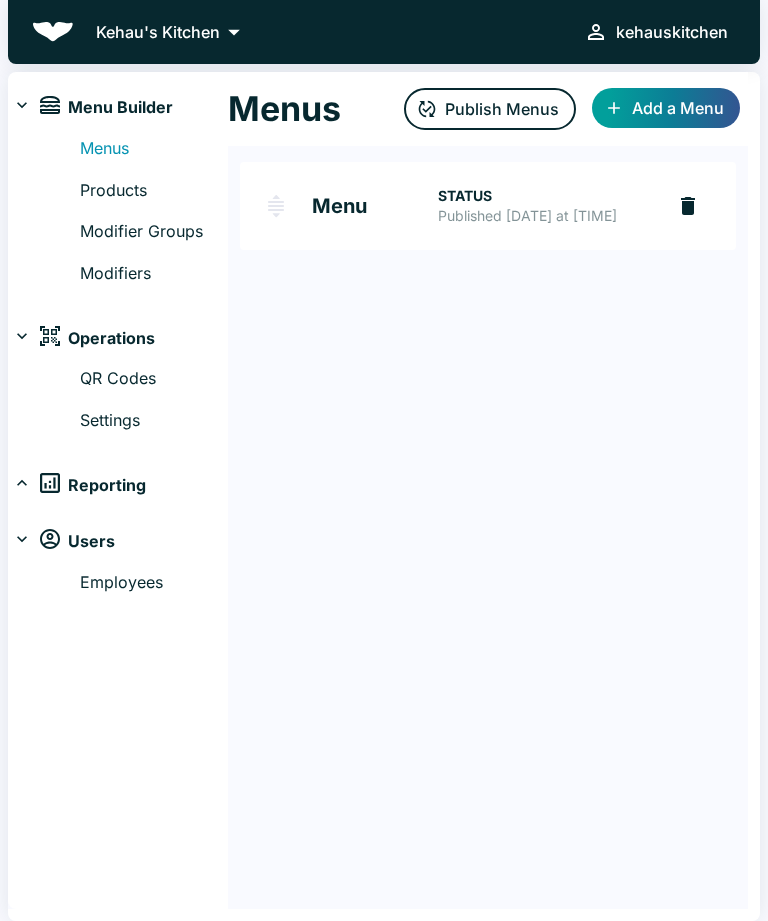 select on "RESTAURANT" 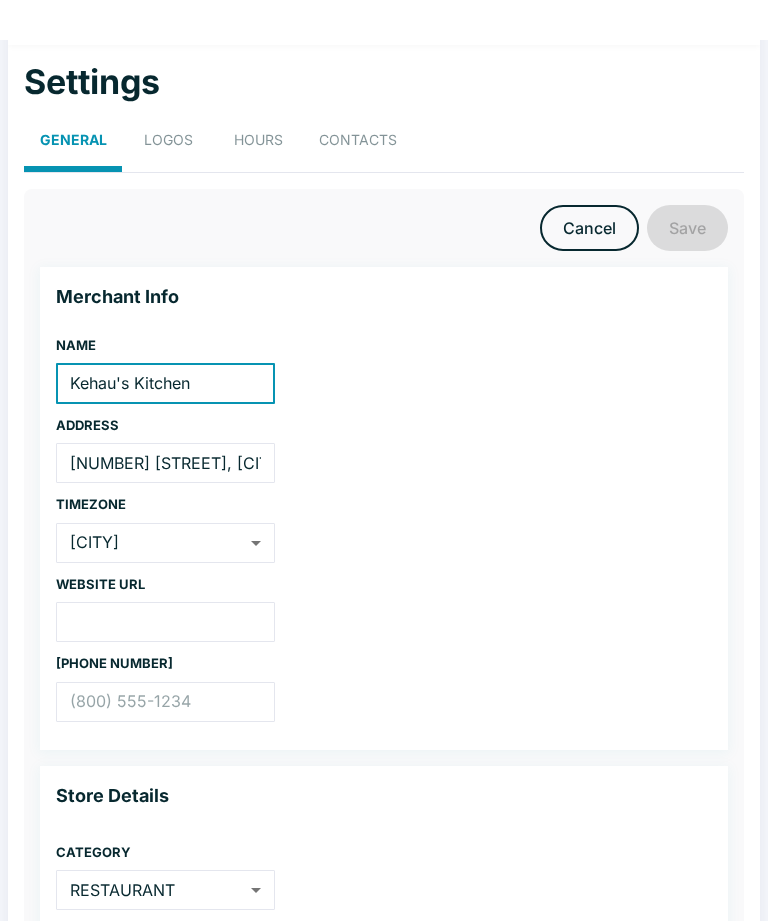 scroll, scrollTop: 0, scrollLeft: 0, axis: both 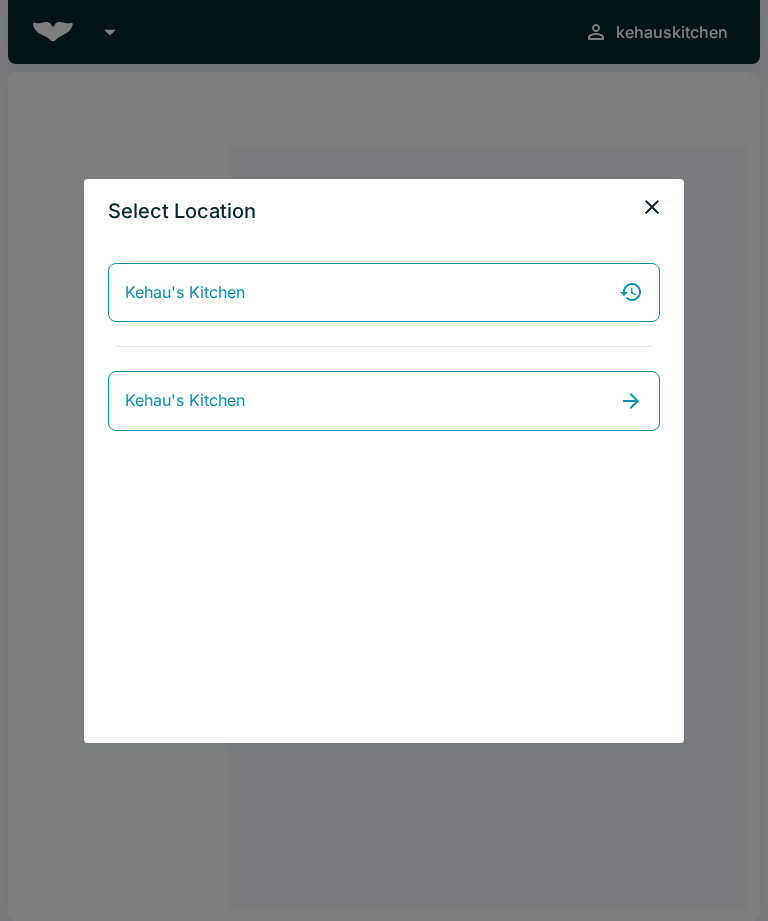 click on "Kehau's Kitchen" at bounding box center [384, 293] 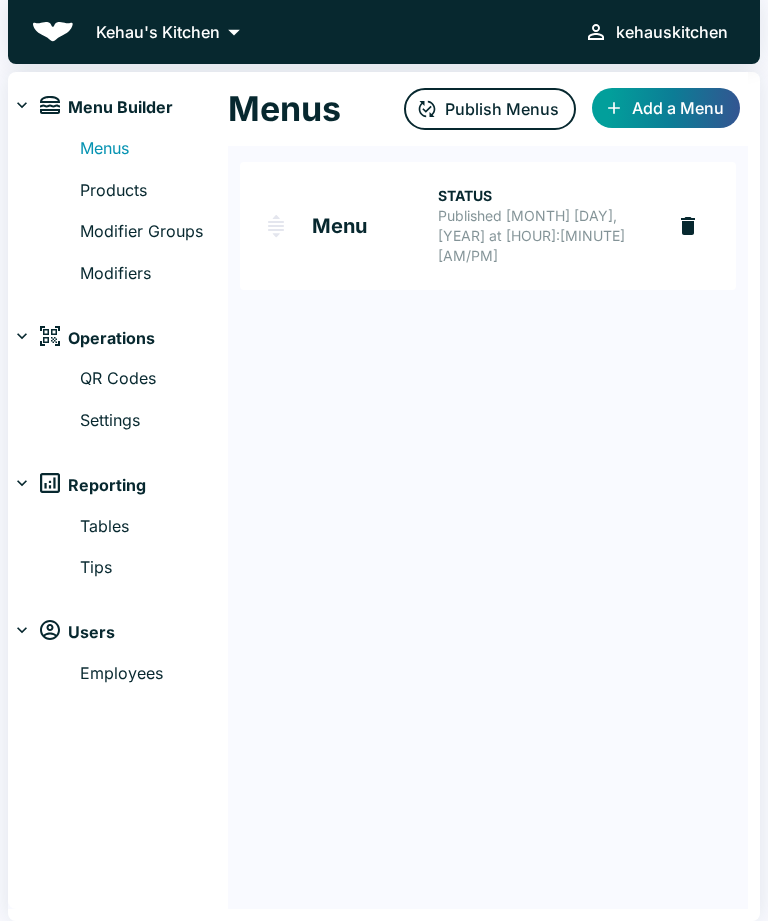scroll, scrollTop: 0, scrollLeft: 0, axis: both 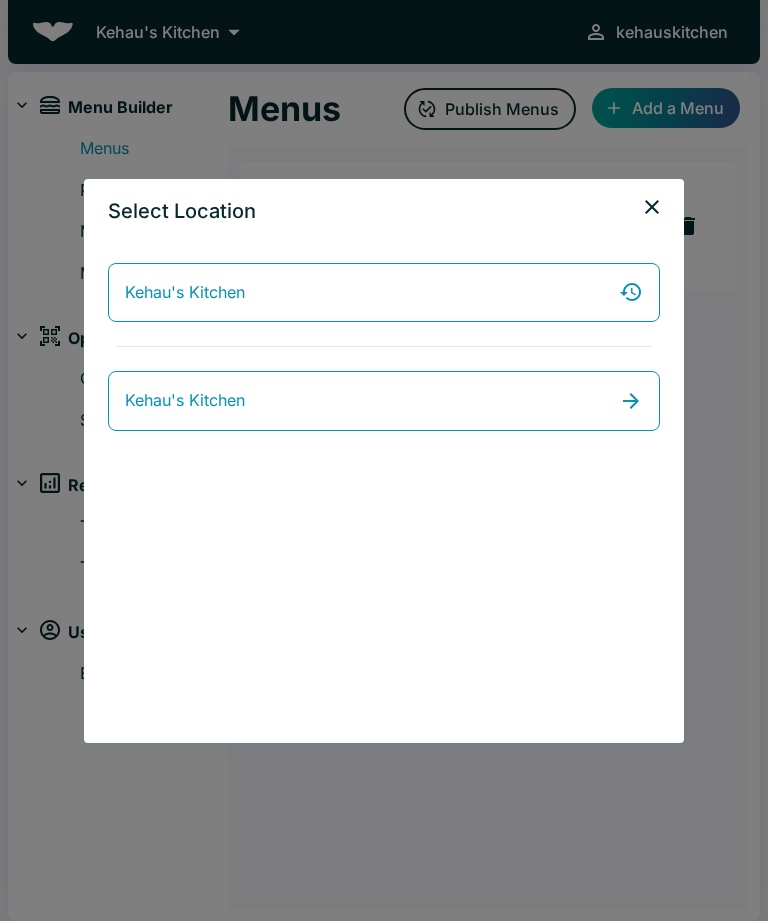 click on "Select Location Kehau's Kitchen Kehau's Kitchen" at bounding box center (384, 460) 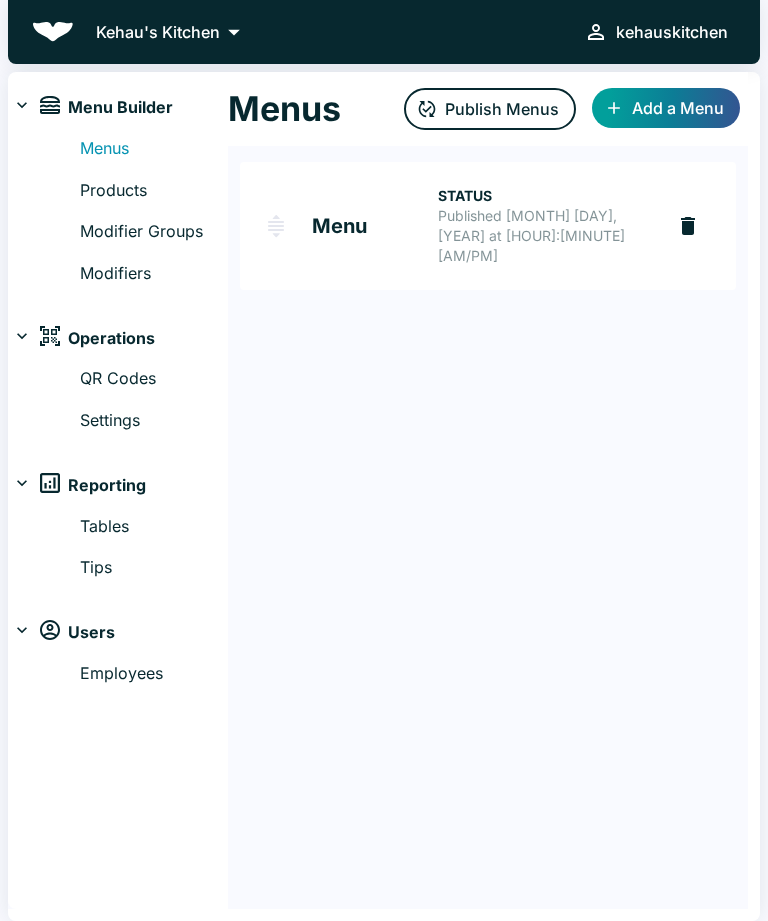 click on "Kehau's Kitchen" at bounding box center [158, 32] 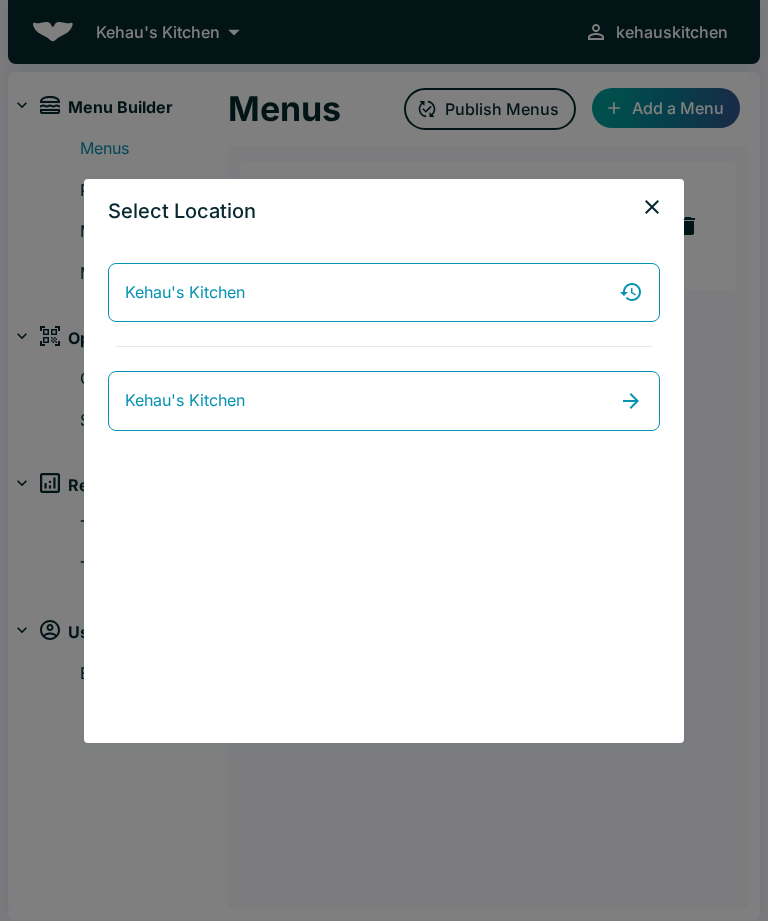 click on "Select Location Kehau's Kitchen Kehau's Kitchen" at bounding box center [384, 460] 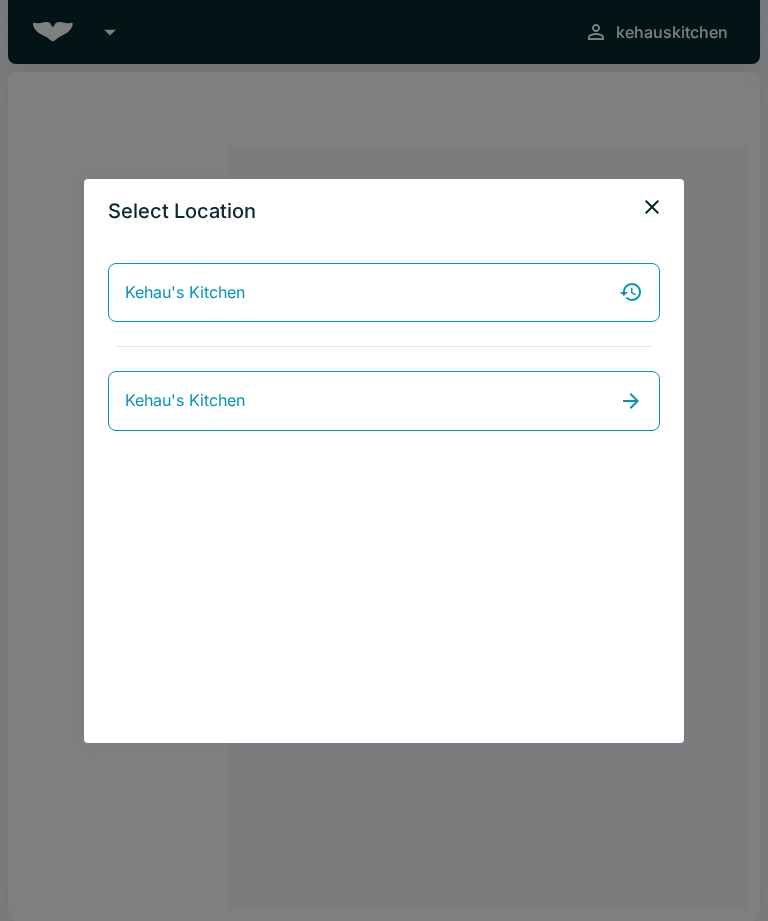 scroll, scrollTop: 0, scrollLeft: 0, axis: both 